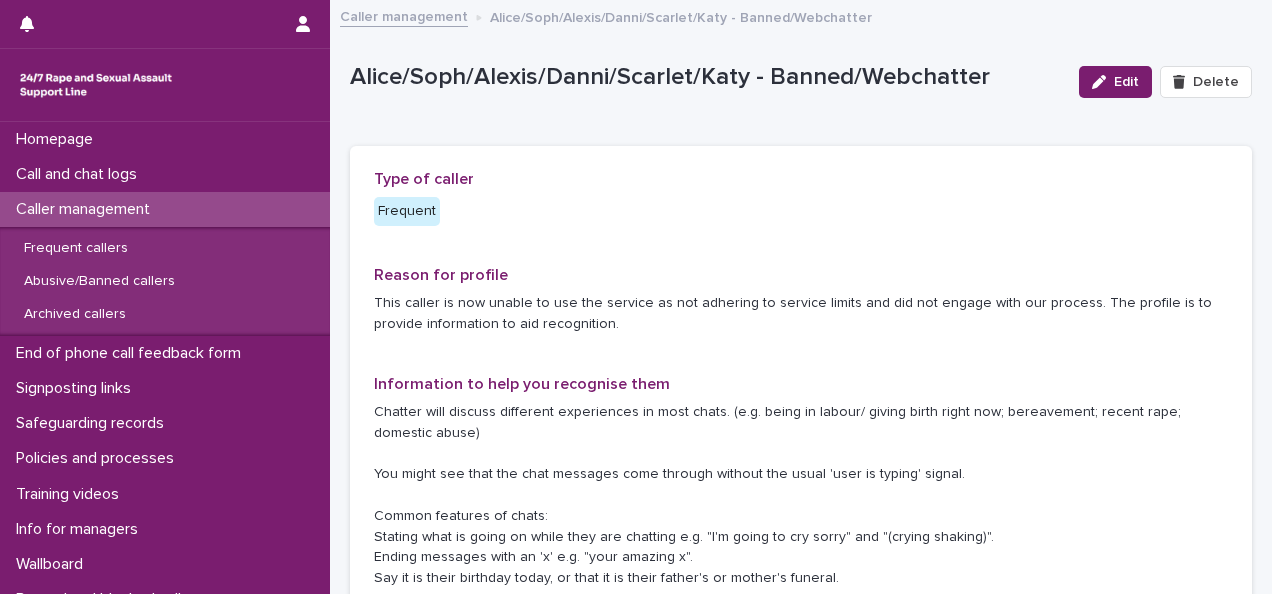 scroll, scrollTop: 0, scrollLeft: 0, axis: both 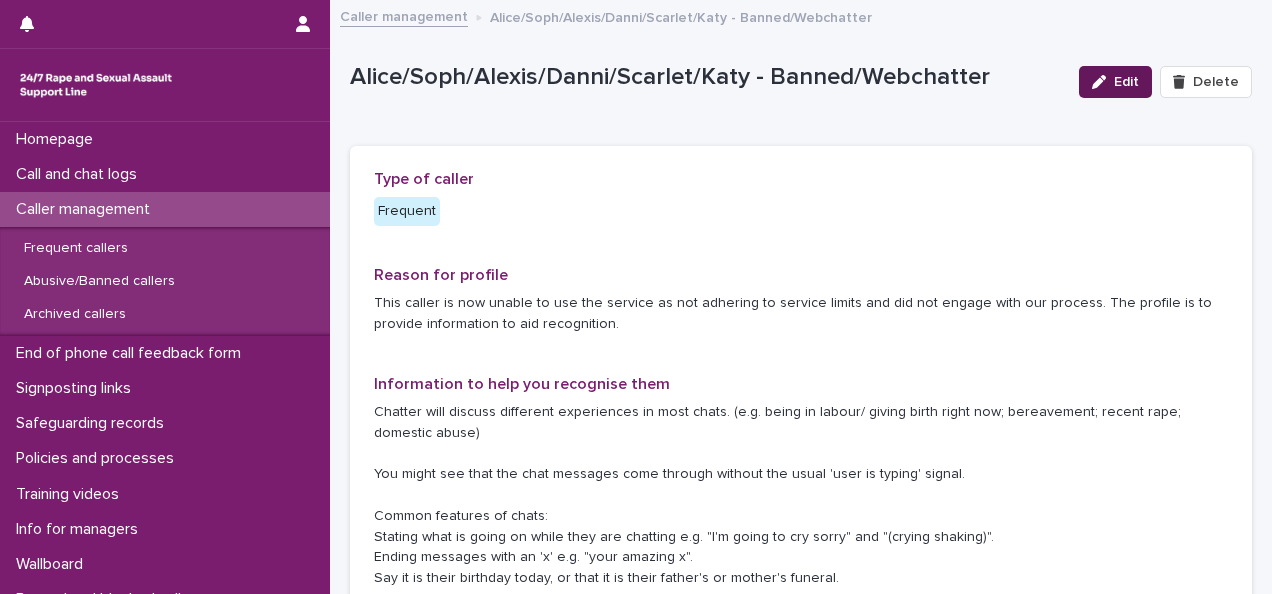click 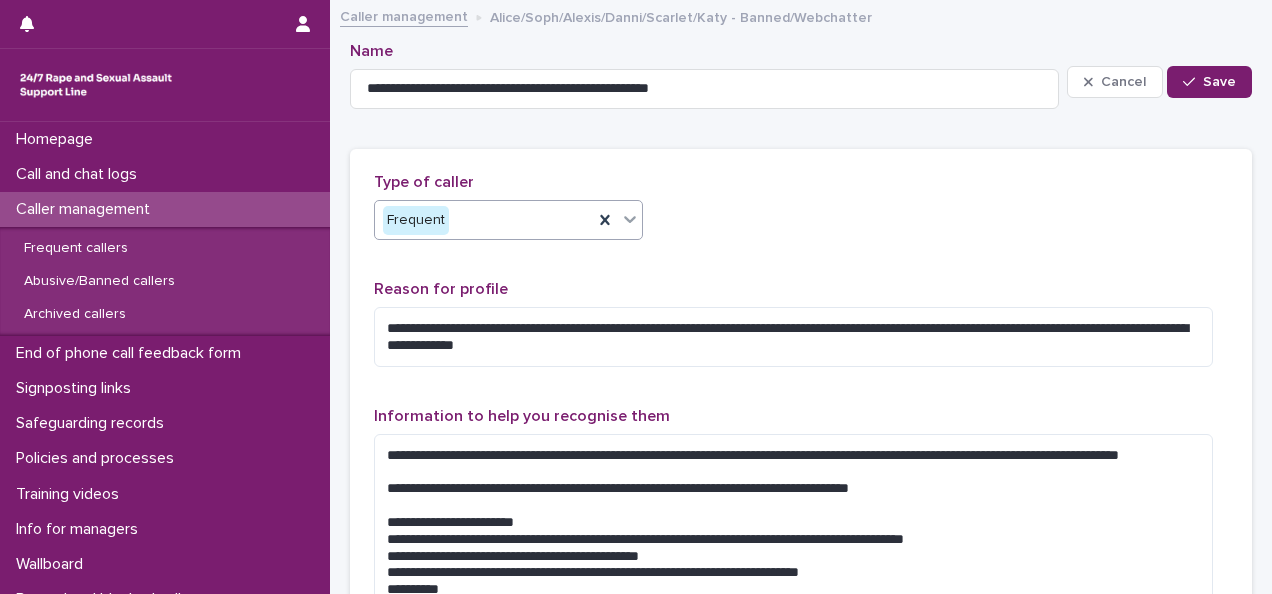 click on "Frequent" at bounding box center (484, 220) 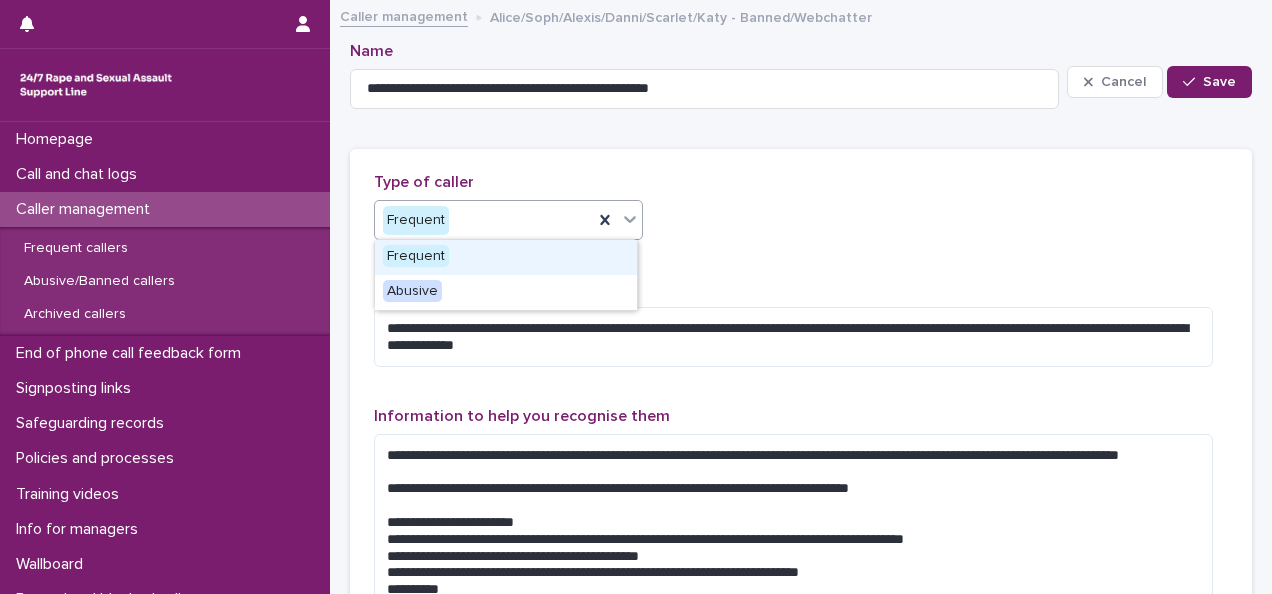 click on "**********" at bounding box center (801, 947) 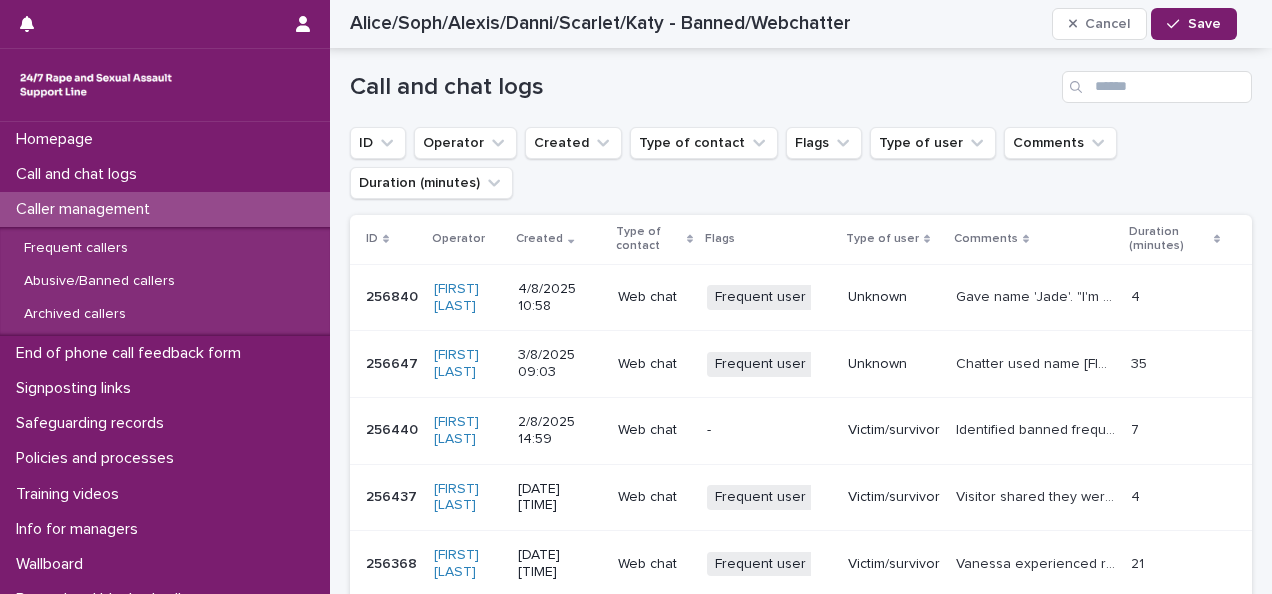 scroll, scrollTop: 1800, scrollLeft: 0, axis: vertical 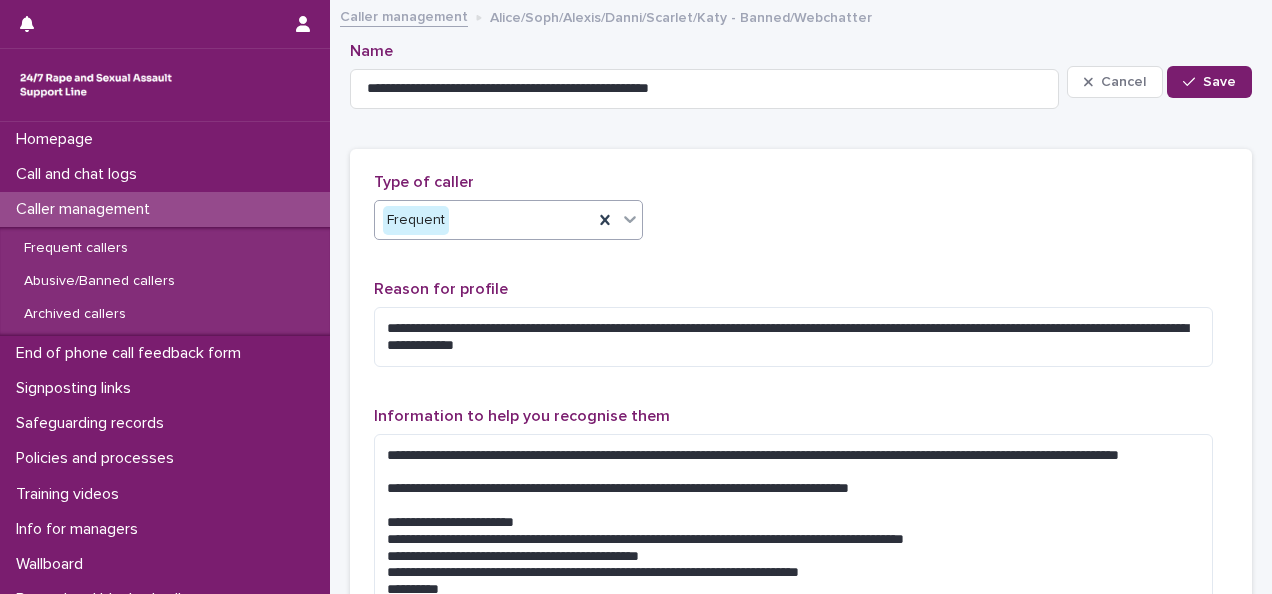 click on "Frequent" at bounding box center [484, 220] 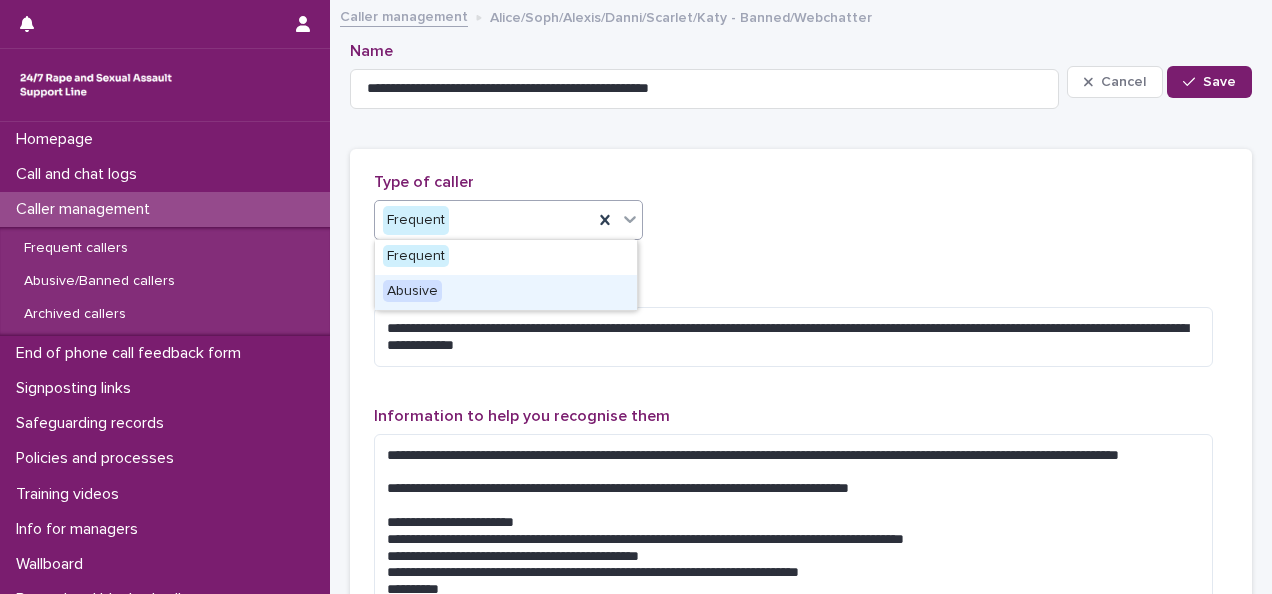 click on "Abusive" at bounding box center [412, 291] 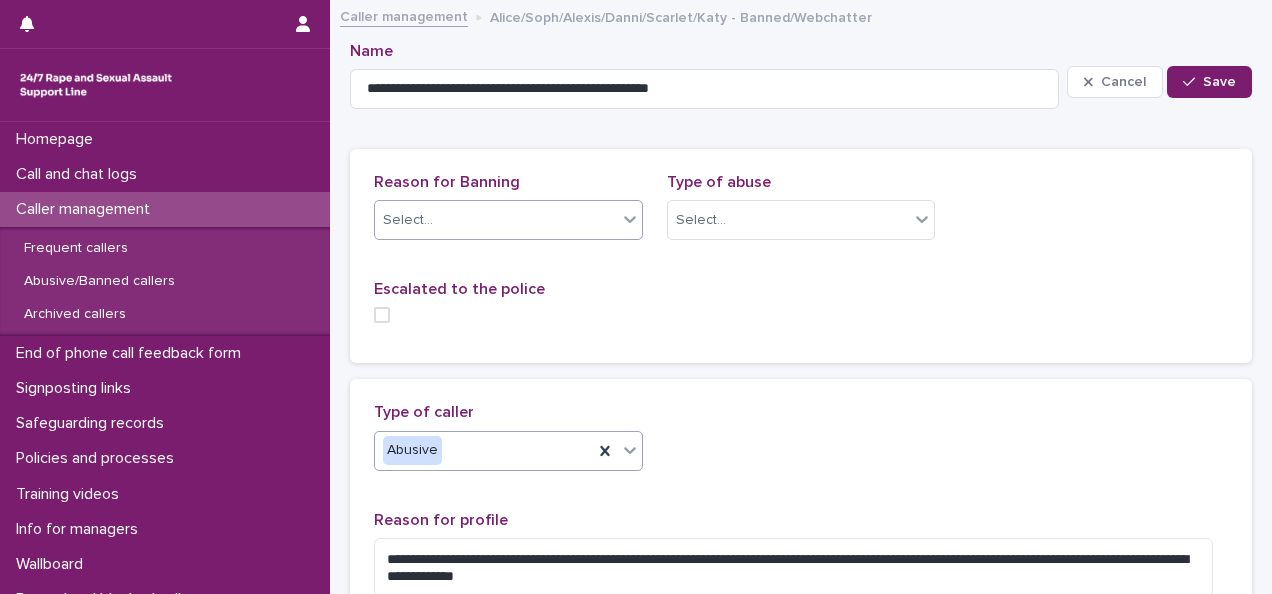click on "Select..." at bounding box center (508, 220) 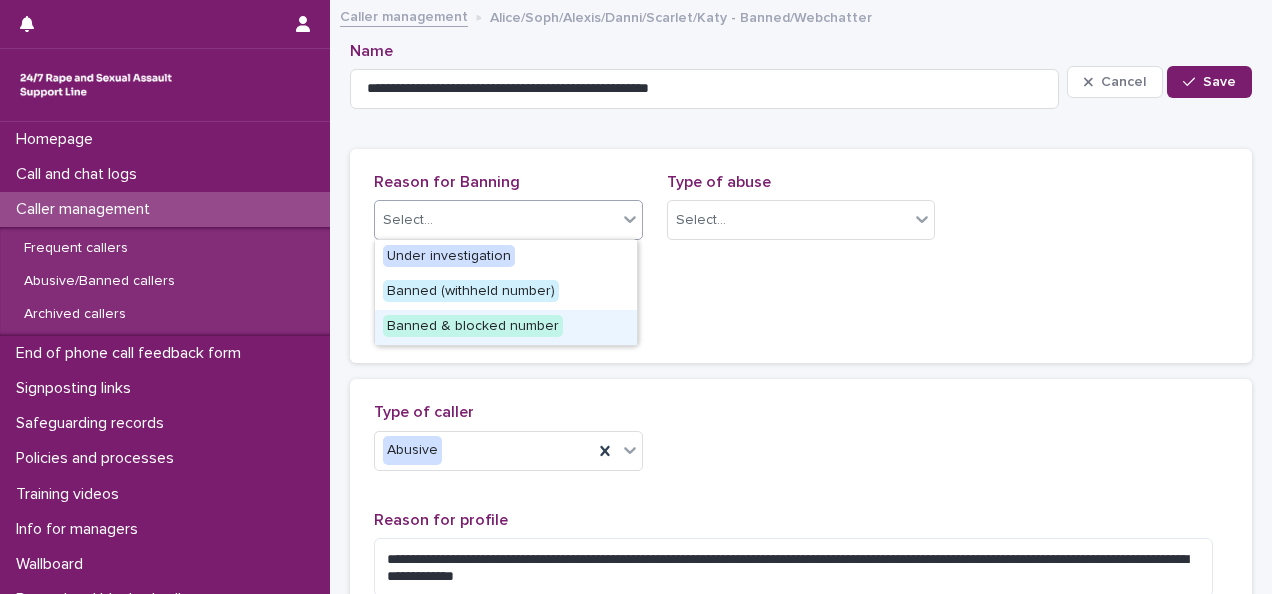 click on "Banned & blocked number" at bounding box center [473, 326] 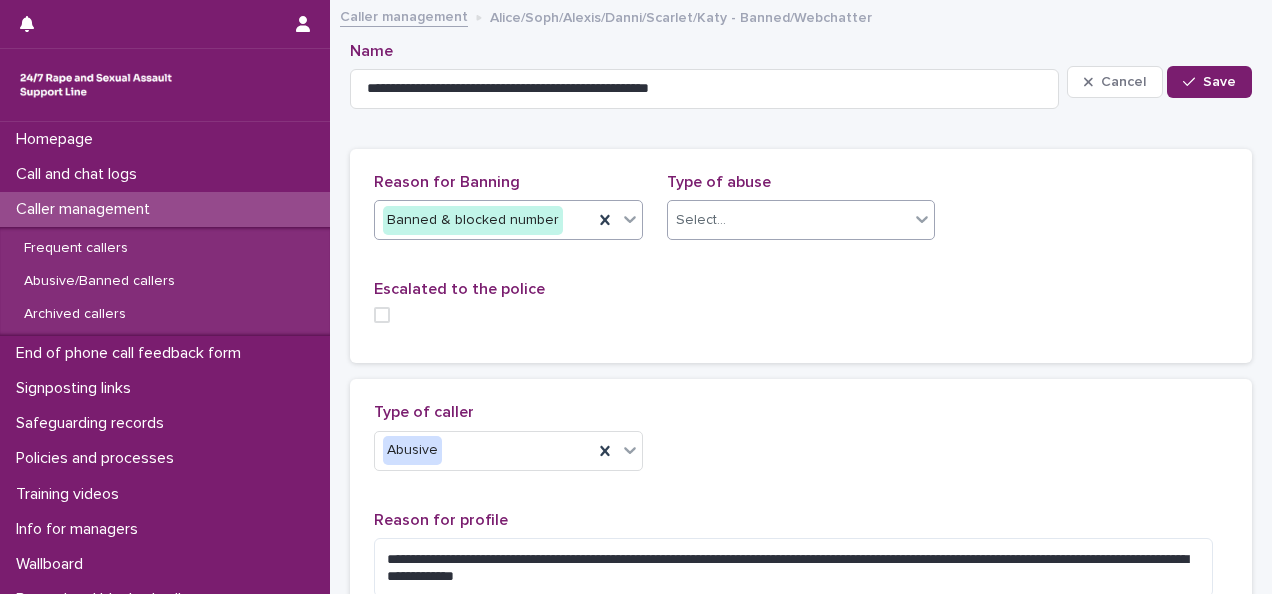 click on "Select..." at bounding box center [789, 220] 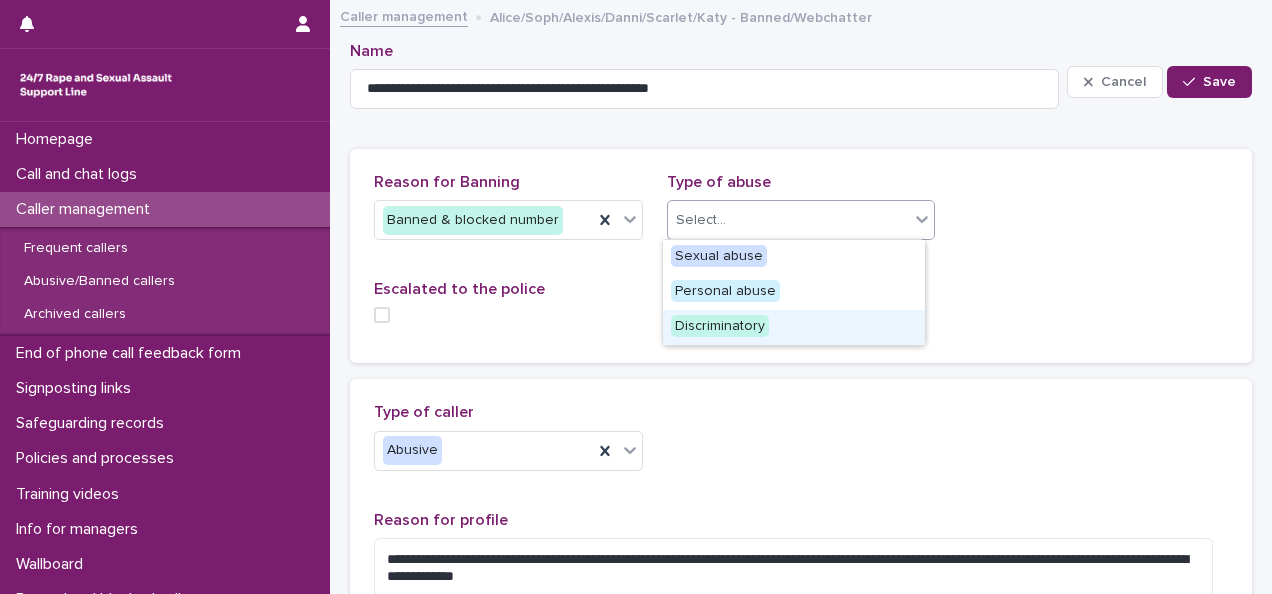 click on "Discriminatory" at bounding box center (720, 326) 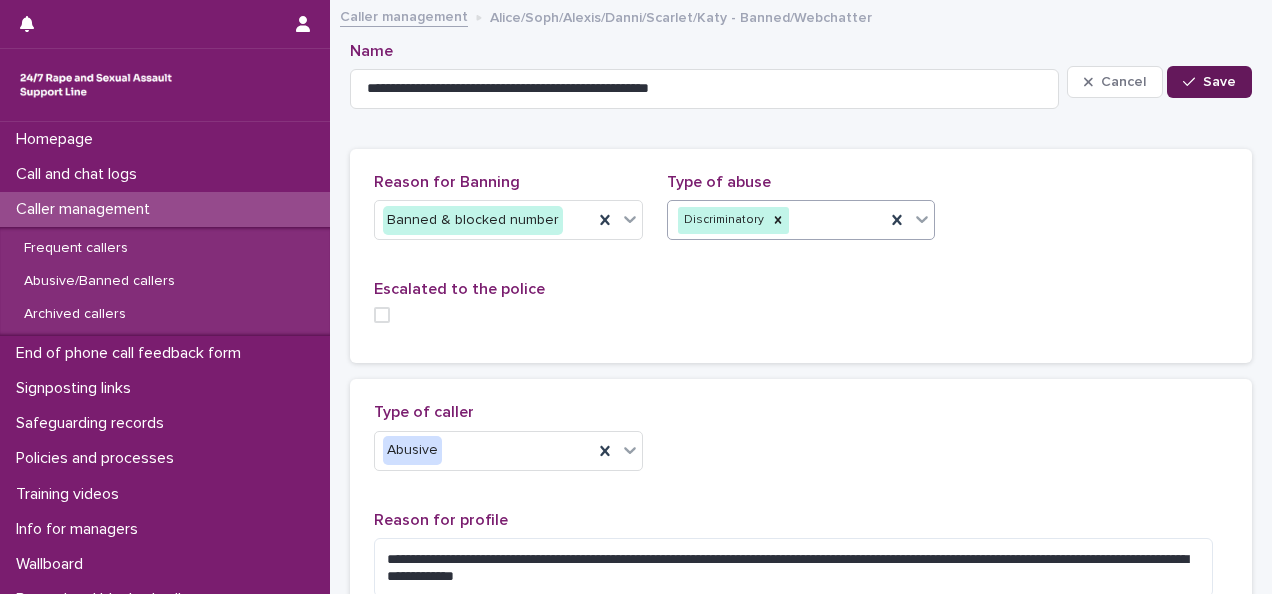 click on "Save" at bounding box center [1209, 82] 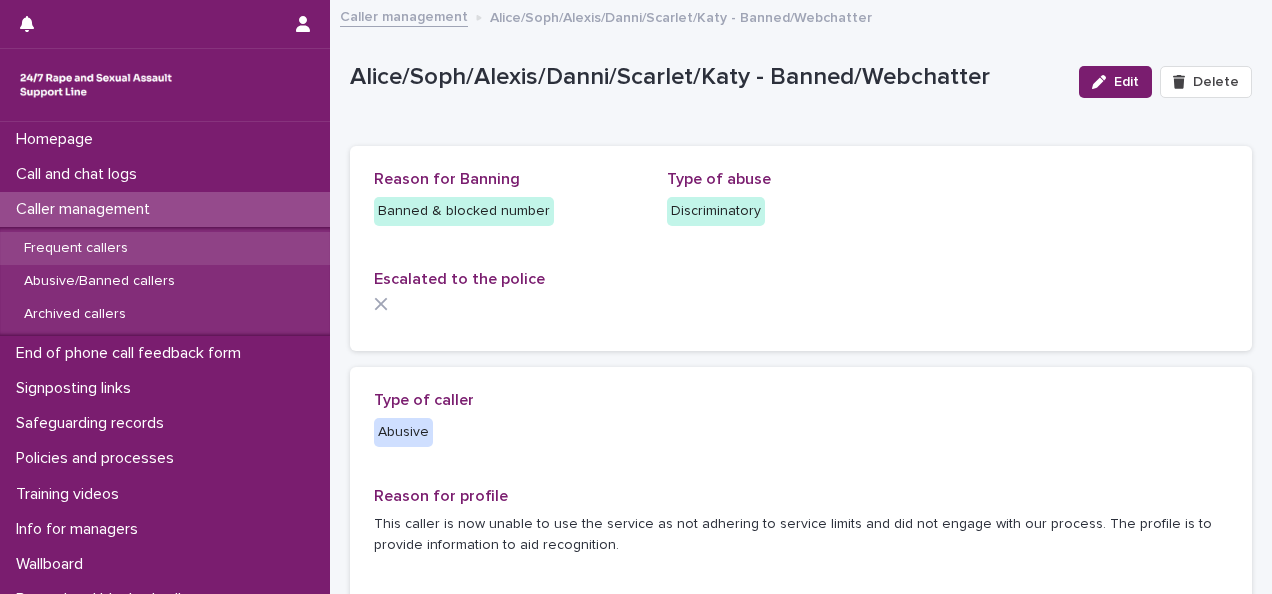 click on "Frequent callers" at bounding box center (76, 248) 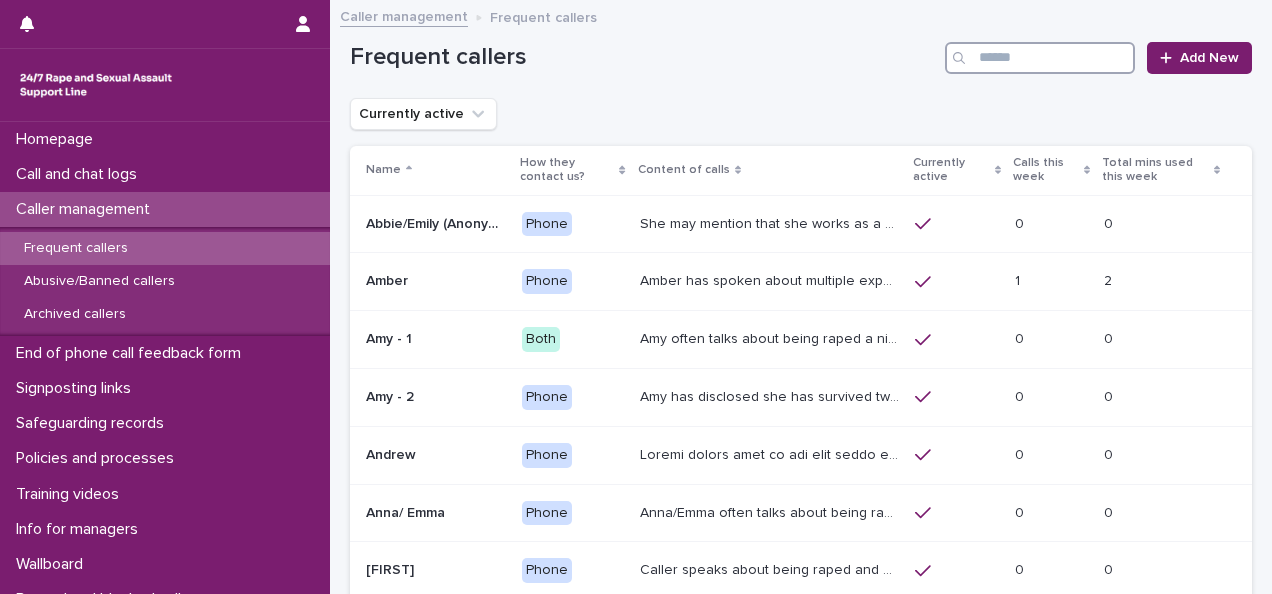 click at bounding box center (1040, 58) 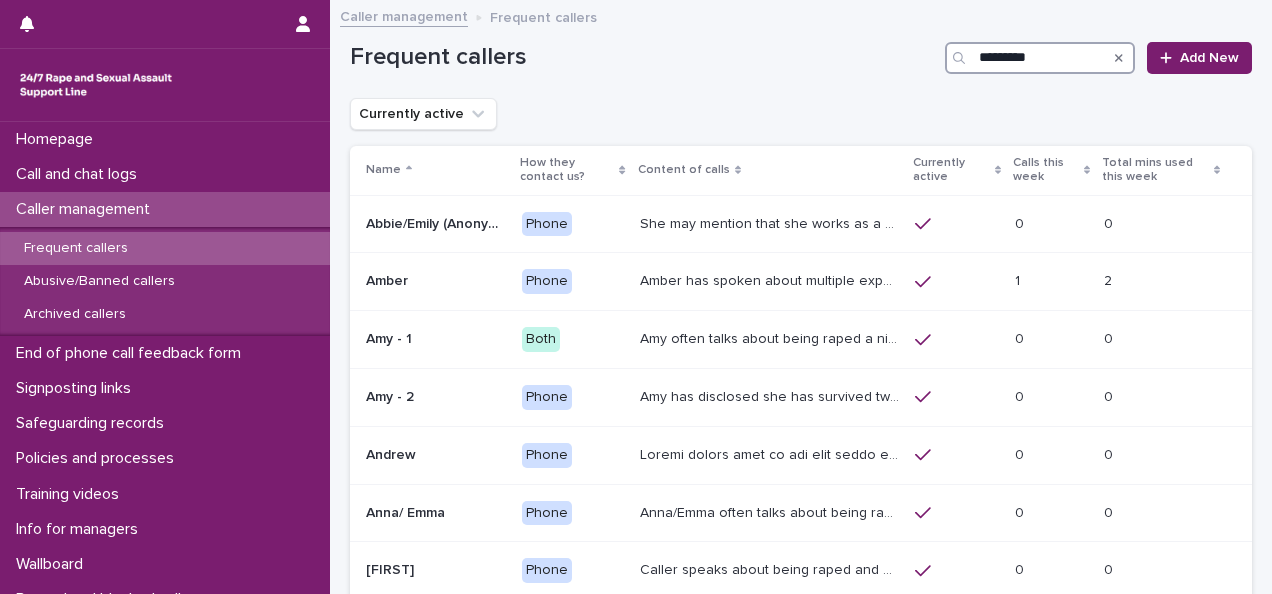 type on "*********" 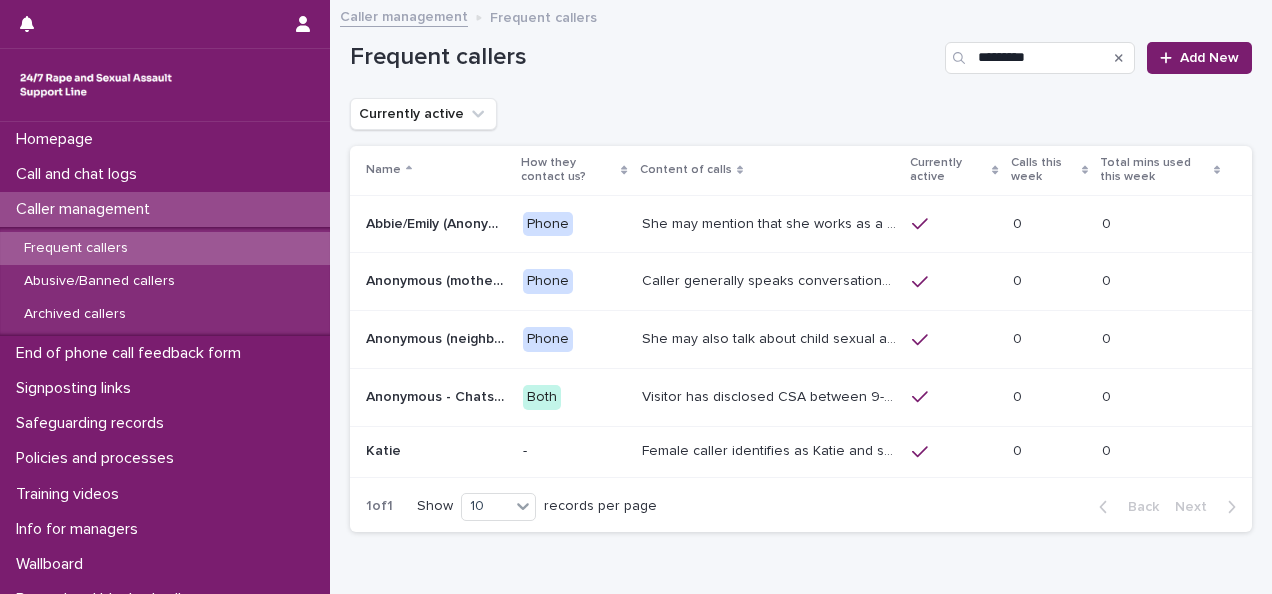 click on "Anonymous (motherhood)" at bounding box center [438, 279] 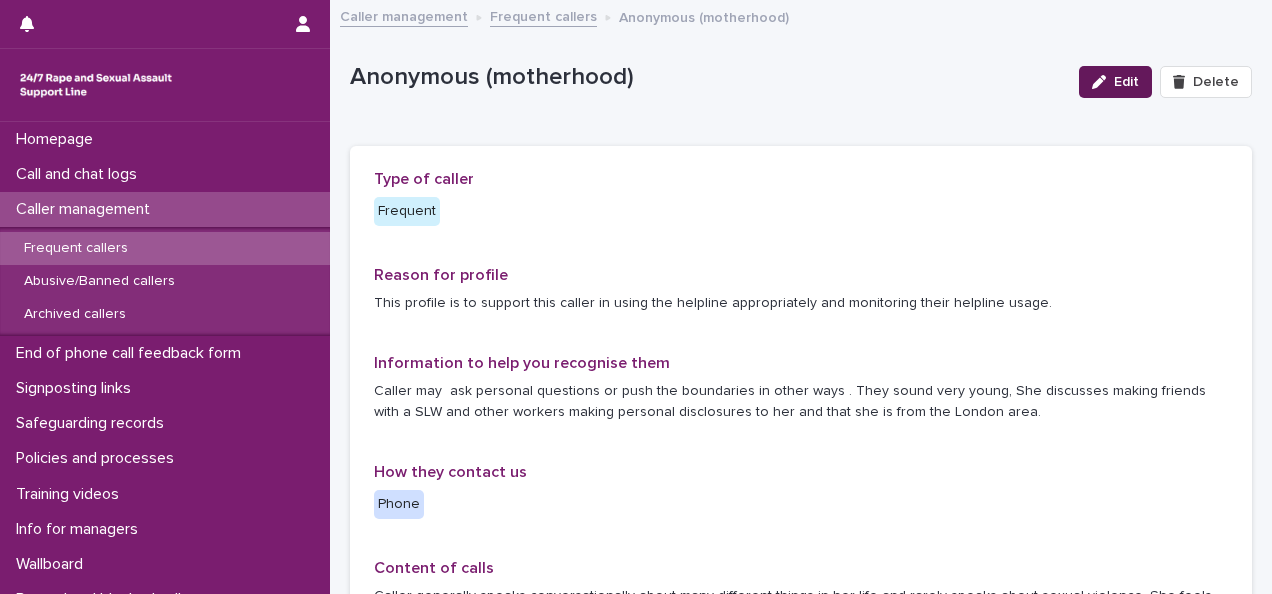 click on "Edit" at bounding box center [1126, 82] 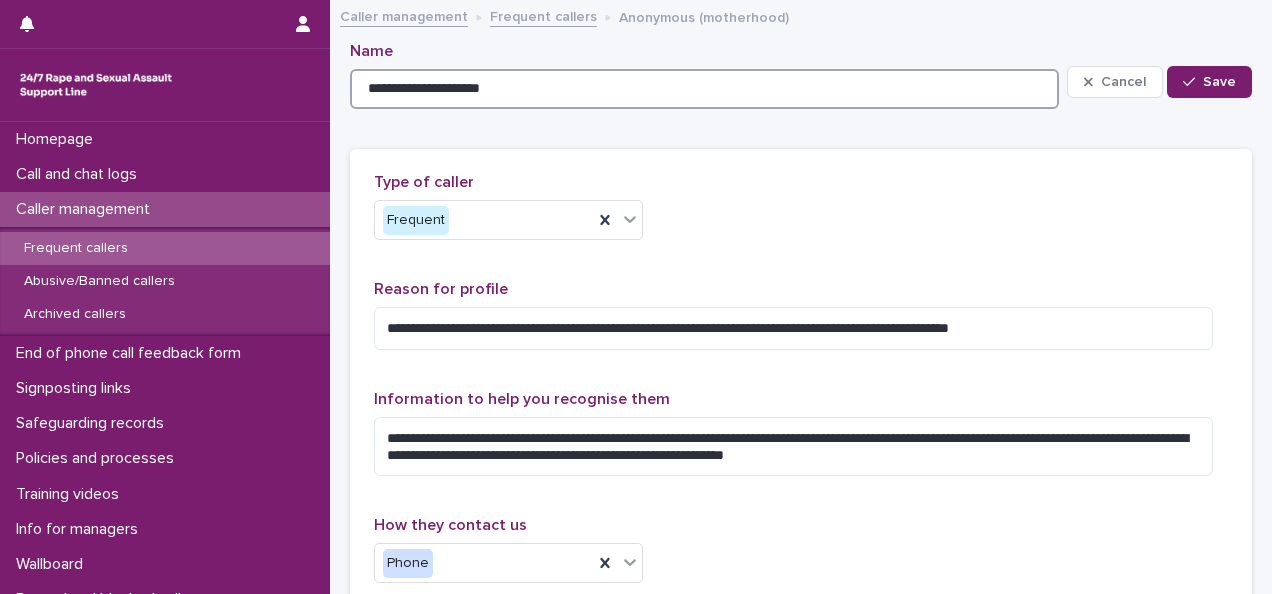 drag, startPoint x: 438, startPoint y: 88, endPoint x: 415, endPoint y: 91, distance: 23.194826 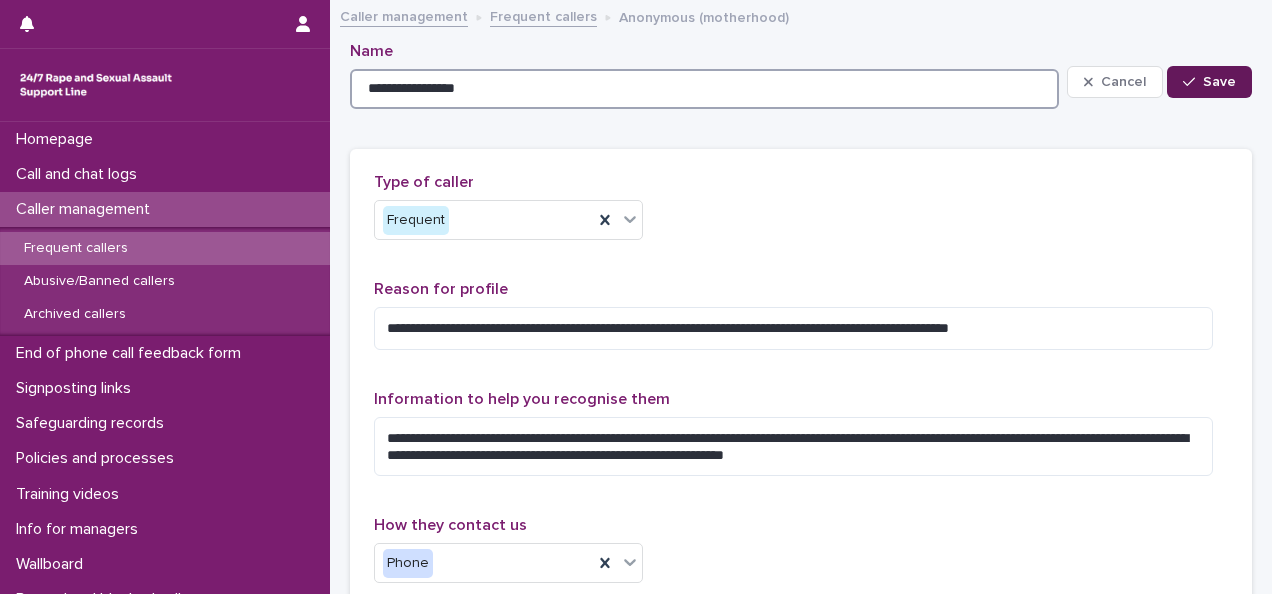 type on "**********" 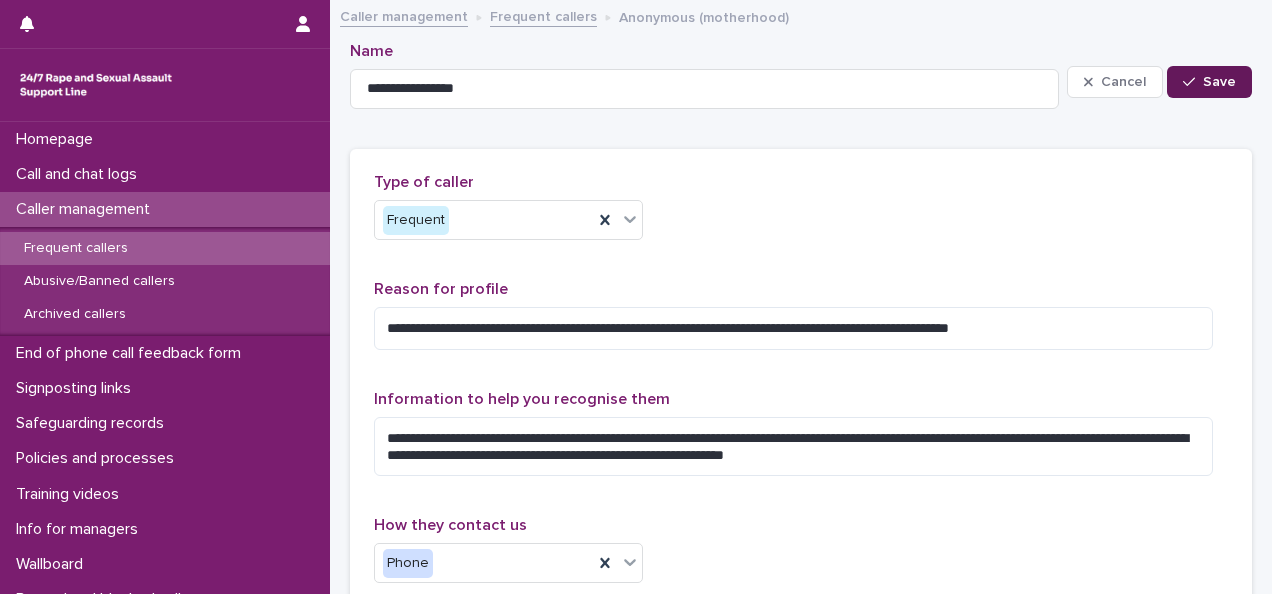 click on "Save" at bounding box center [1219, 82] 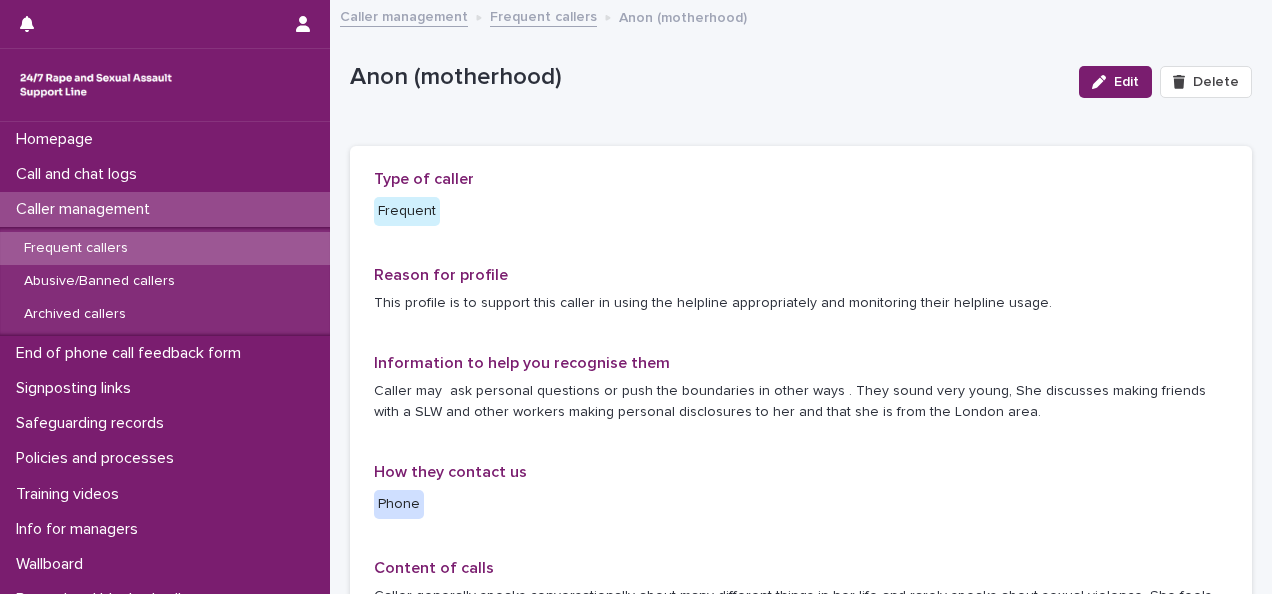 click on "Frequent callers" at bounding box center (543, 15) 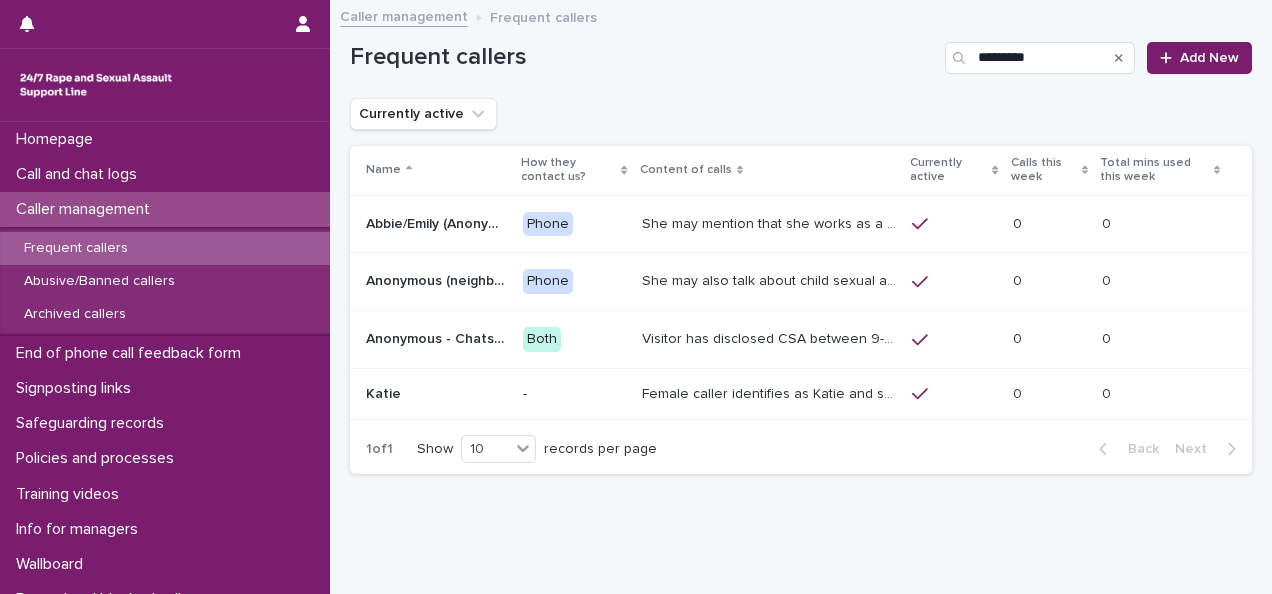 click on "Anonymous (neighbour)" at bounding box center (438, 279) 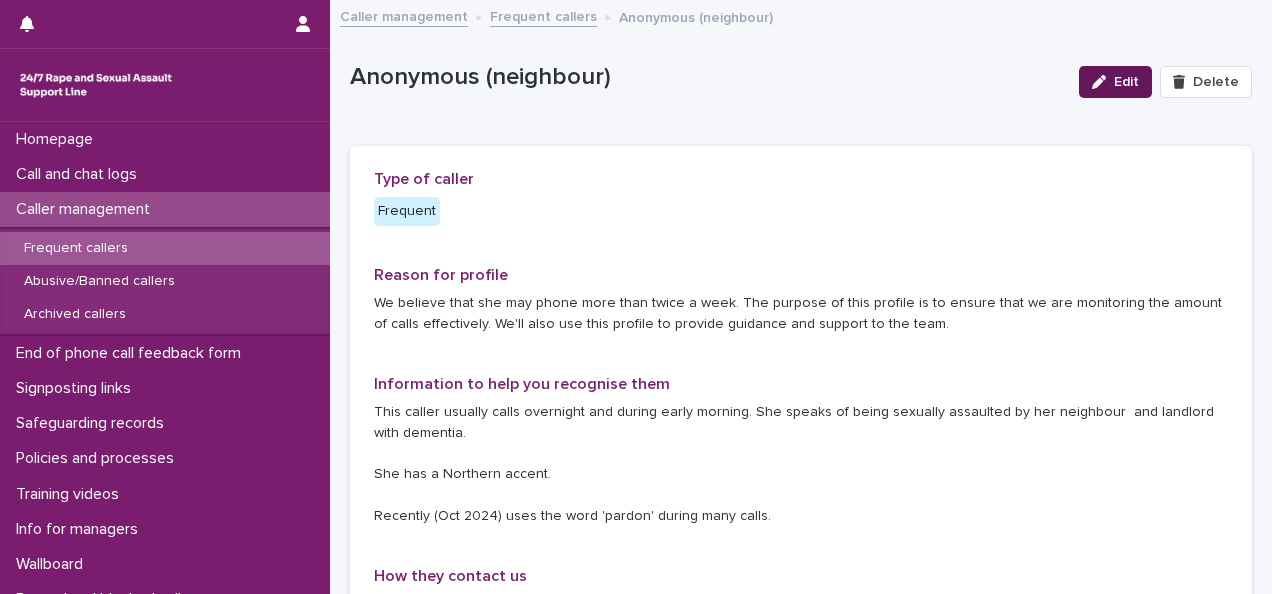 click on "Edit" at bounding box center (1115, 82) 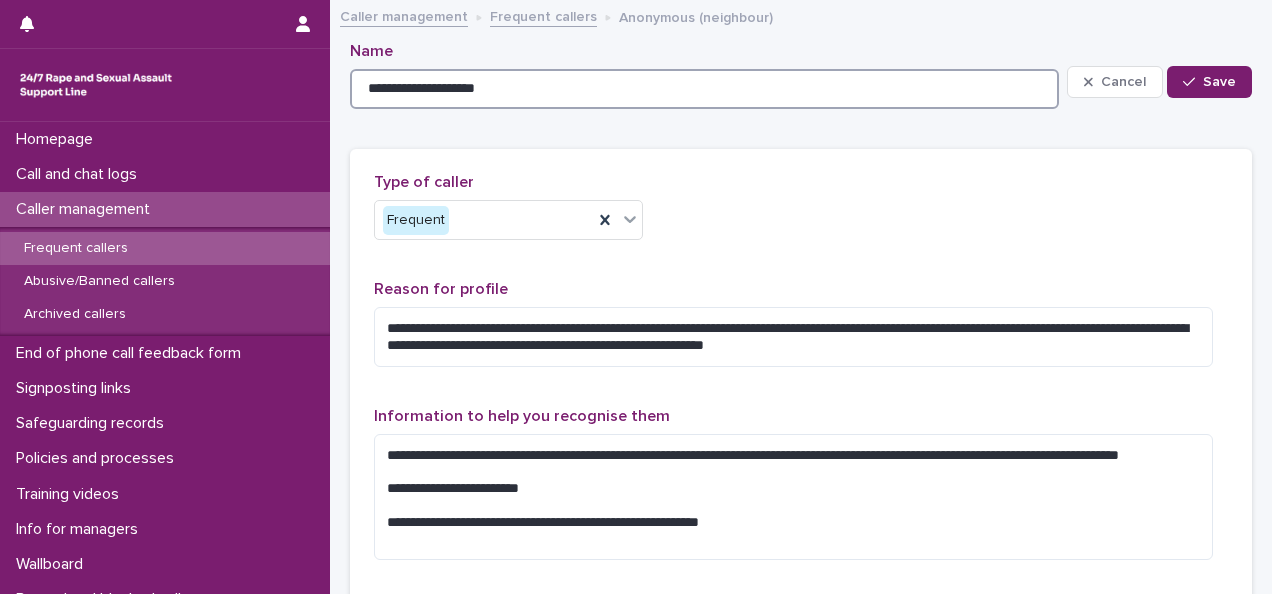drag, startPoint x: 440, startPoint y: 88, endPoint x: 402, endPoint y: 89, distance: 38.013157 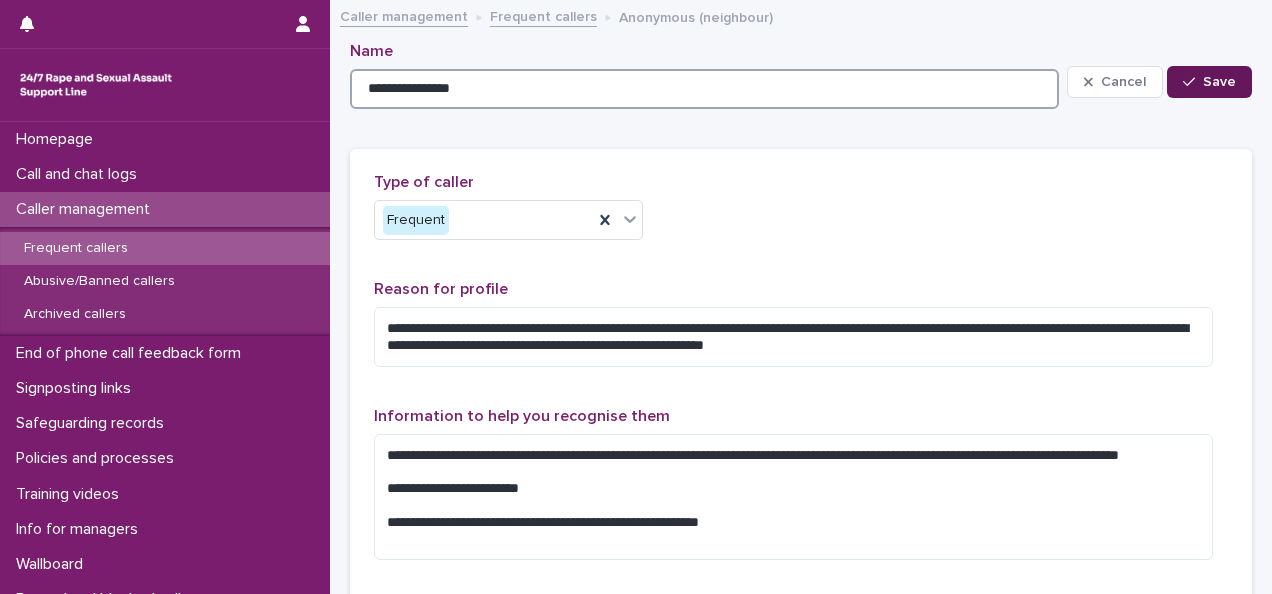 type on "**********" 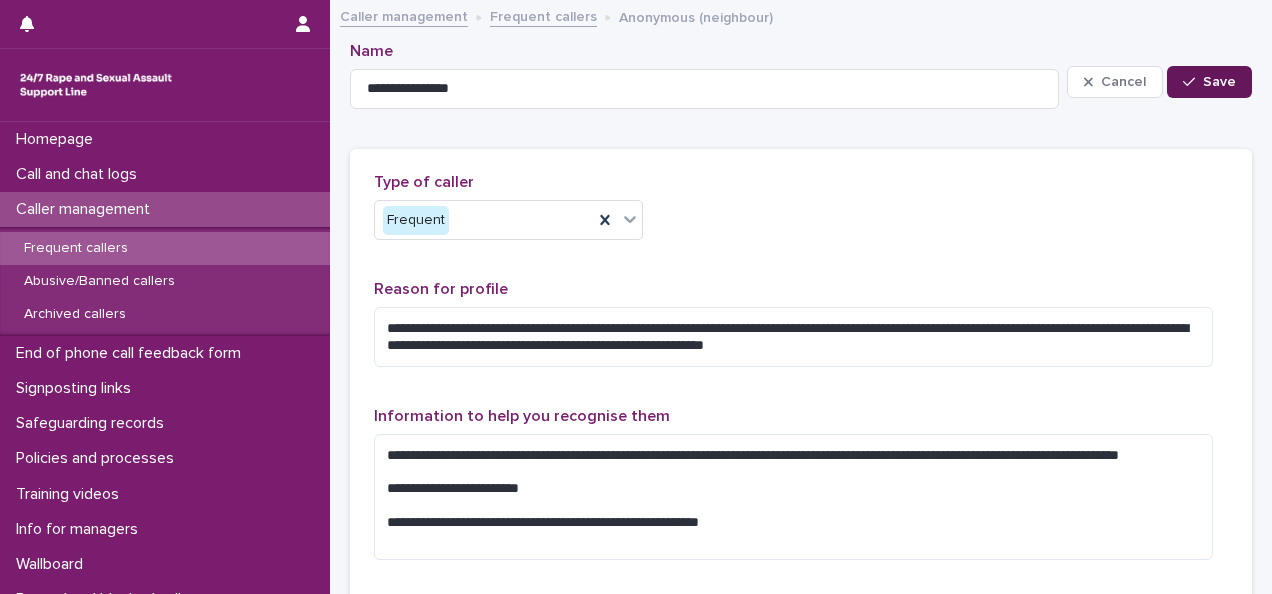 click on "Save" at bounding box center [1219, 82] 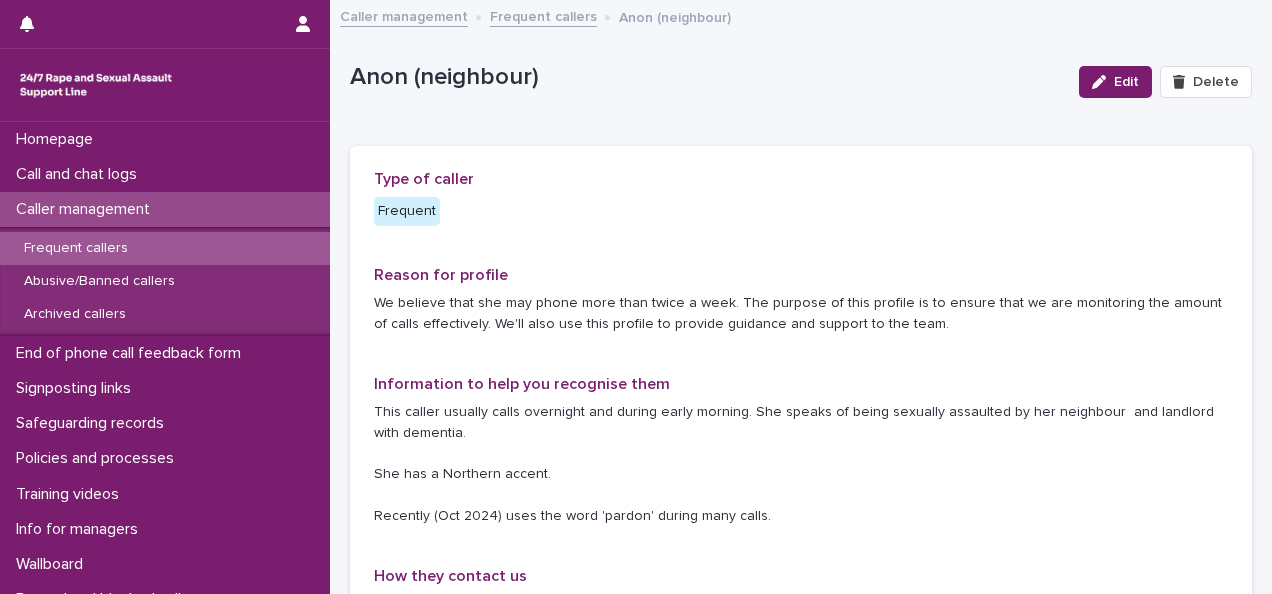 click on "Frequent callers" at bounding box center [543, 15] 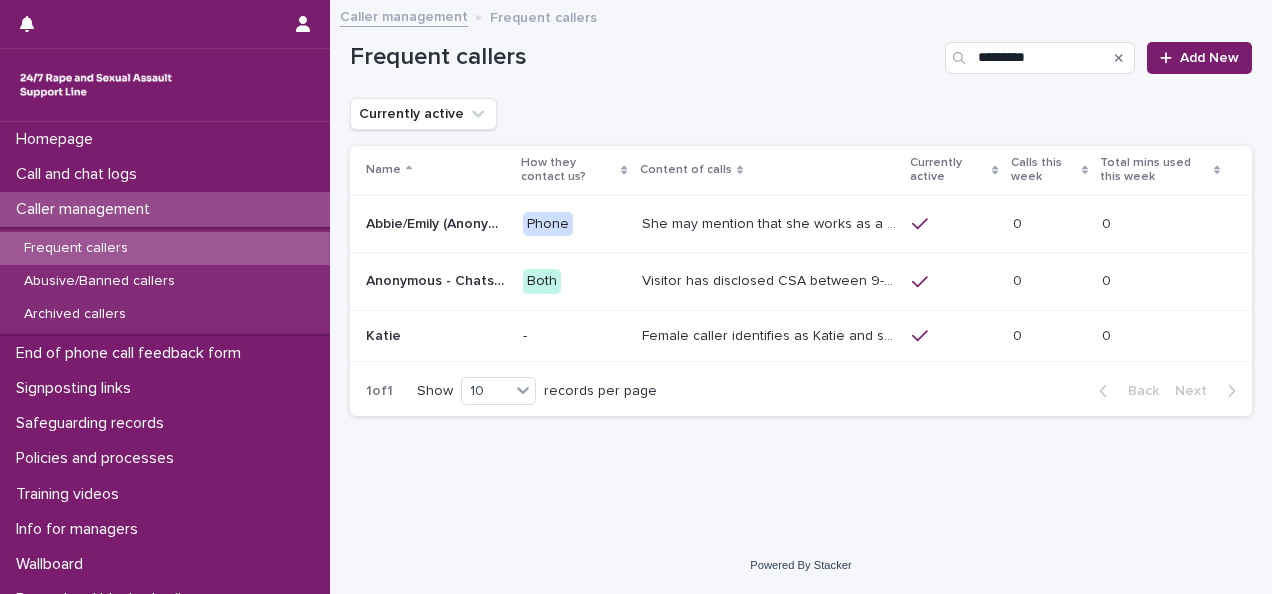 click on "Anonymous - Chats (aged 16 -17)" at bounding box center [438, 279] 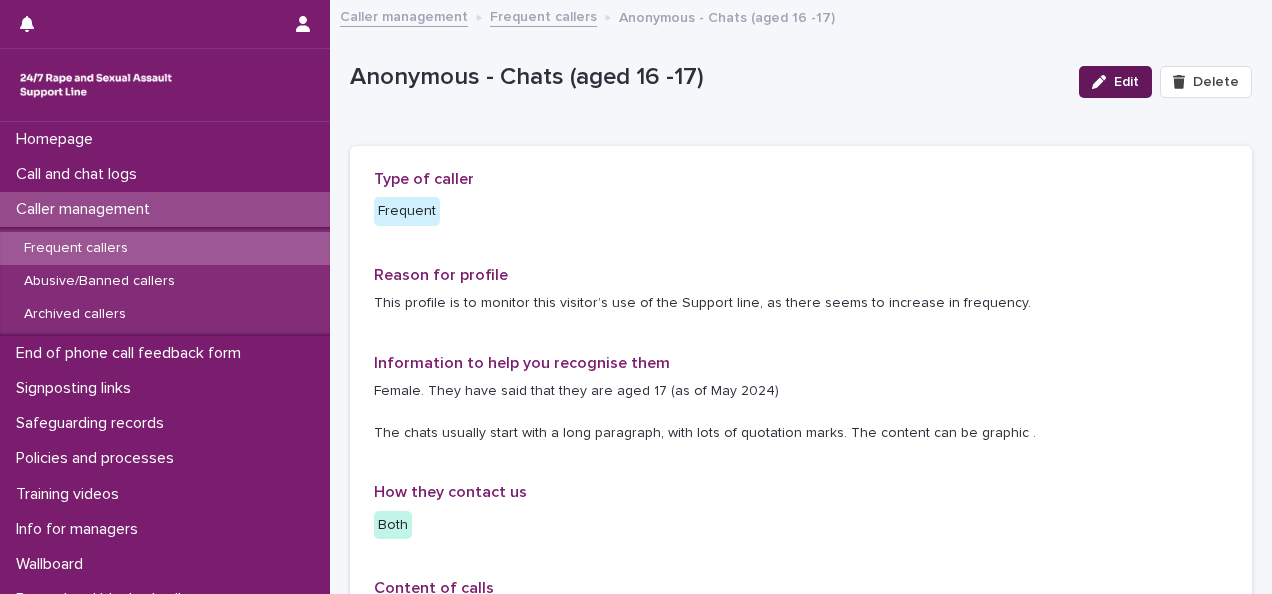 click on "Edit" at bounding box center [1126, 82] 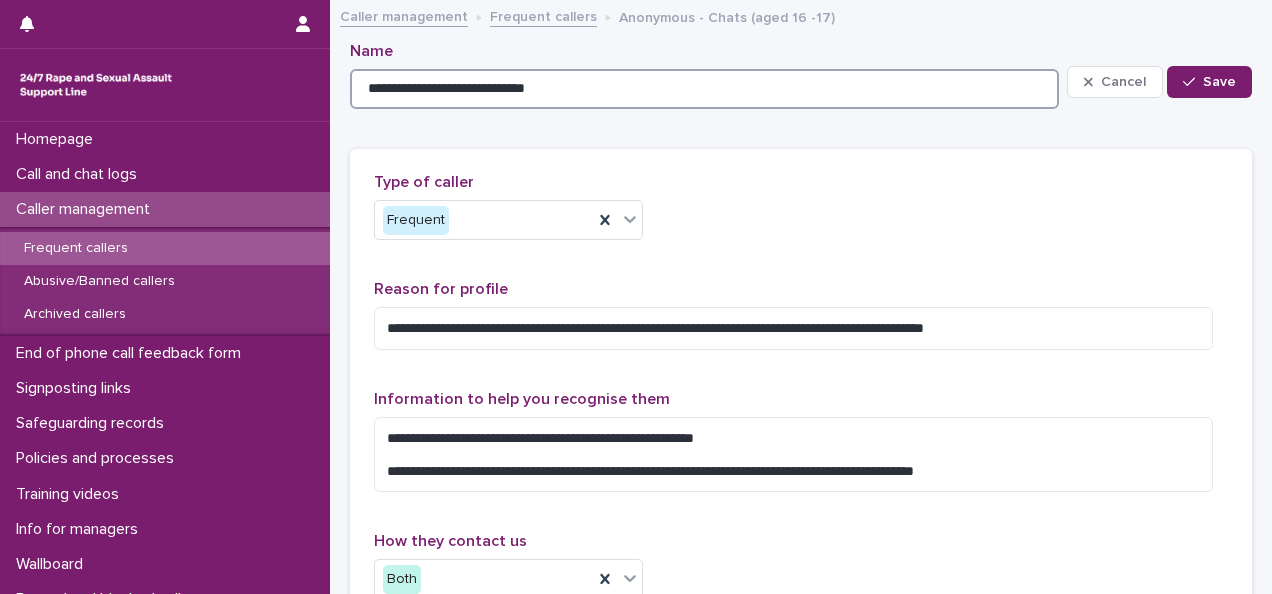 drag, startPoint x: 438, startPoint y: 89, endPoint x: 400, endPoint y: 89, distance: 38 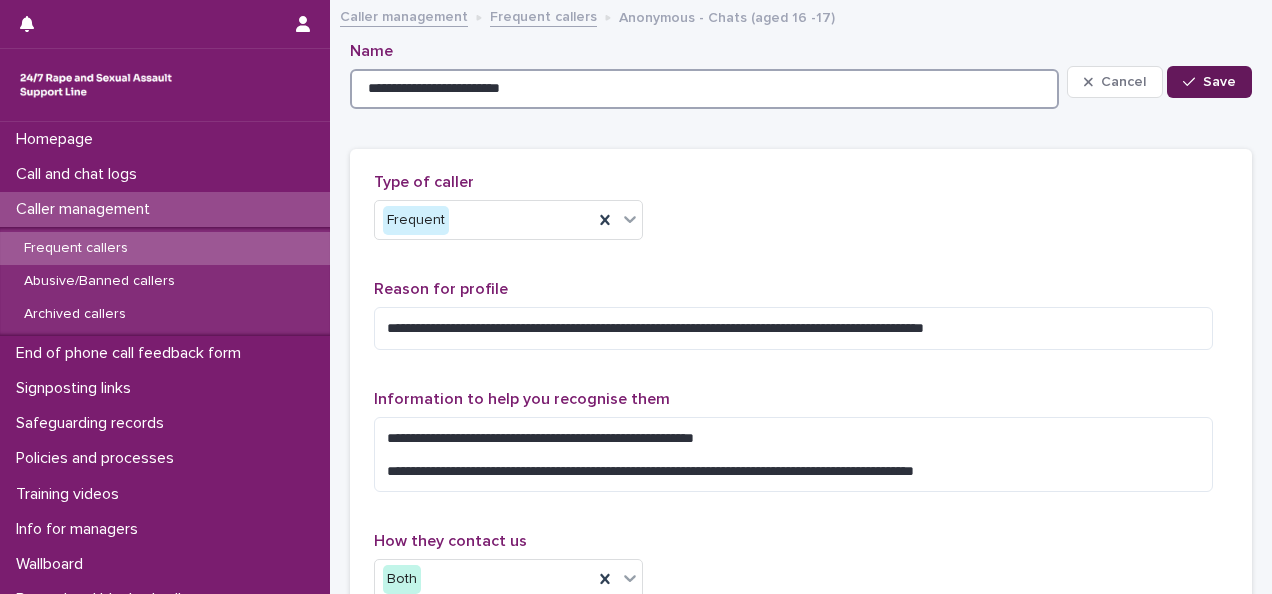 type on "**********" 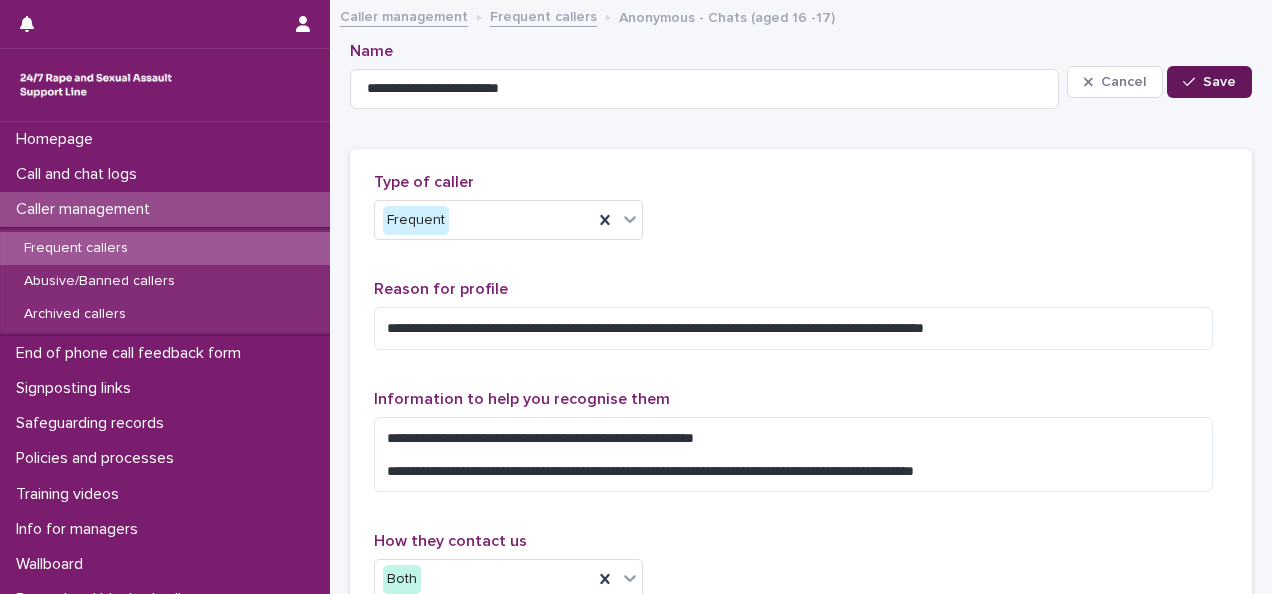 click 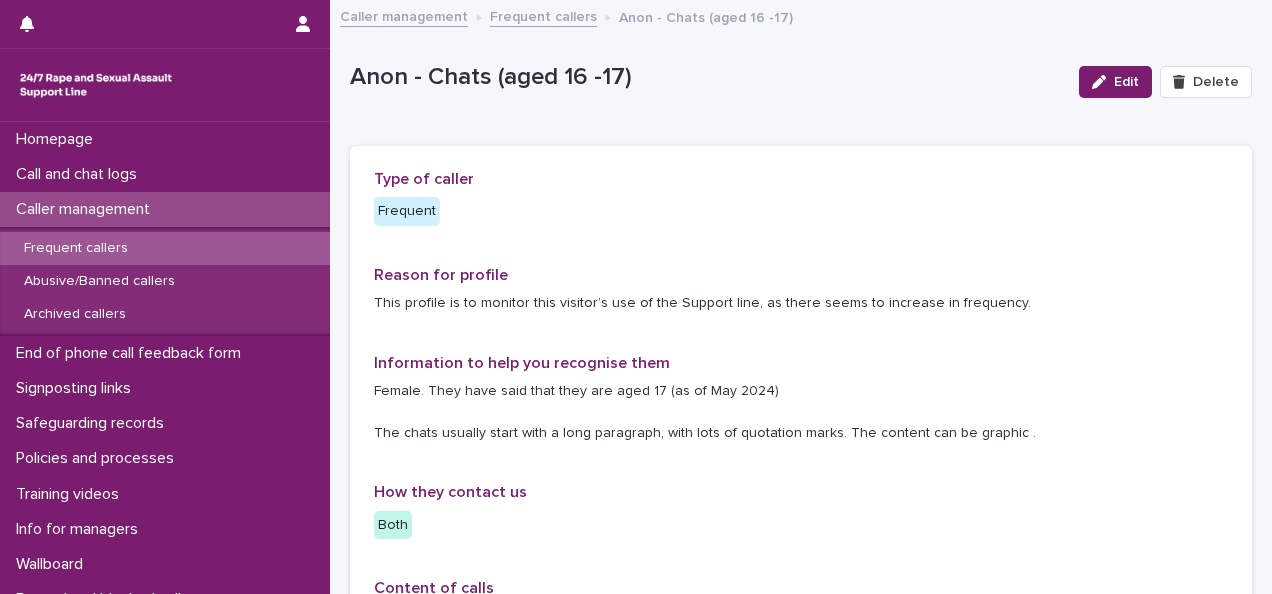 click on "Frequent callers" at bounding box center [543, 15] 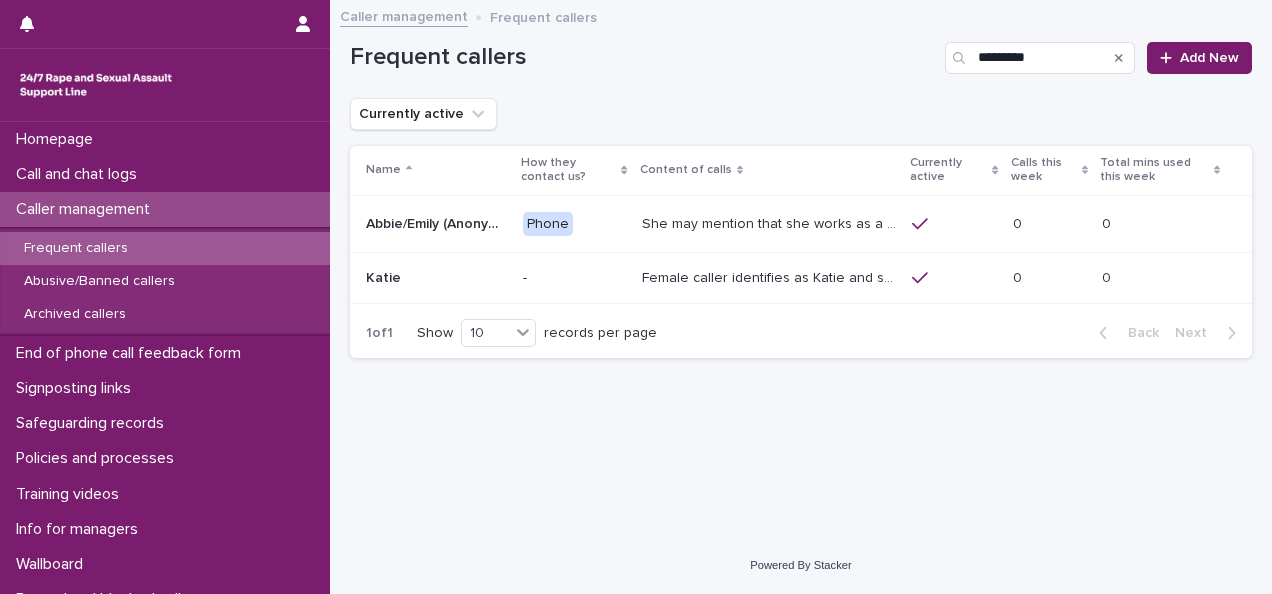 click on "Abbie/Emily (Anonymous/'I don't know'/'I can't remember')" at bounding box center [438, 222] 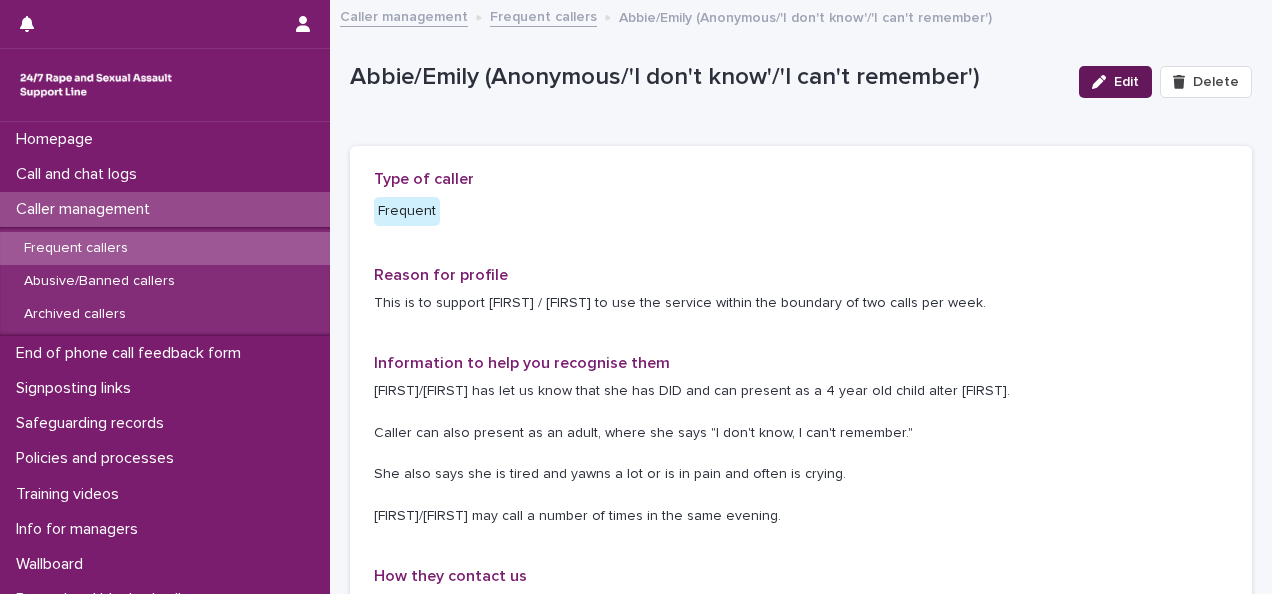click on "Edit" at bounding box center (1126, 82) 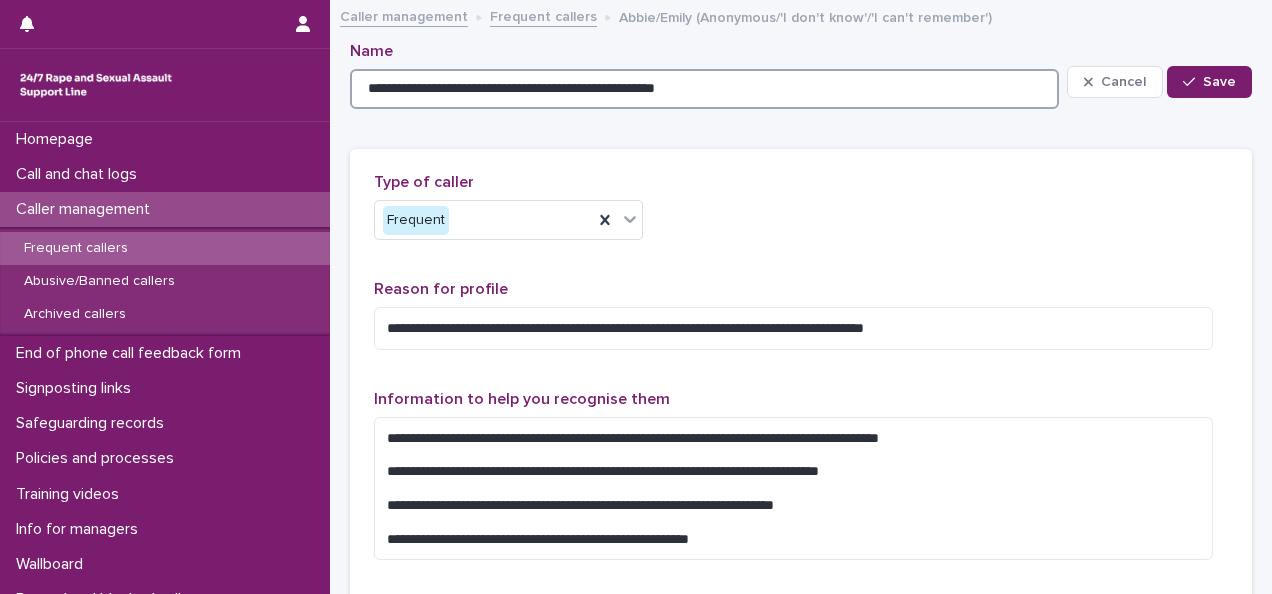 drag, startPoint x: 517, startPoint y: 89, endPoint x: 476, endPoint y: 92, distance: 41.109608 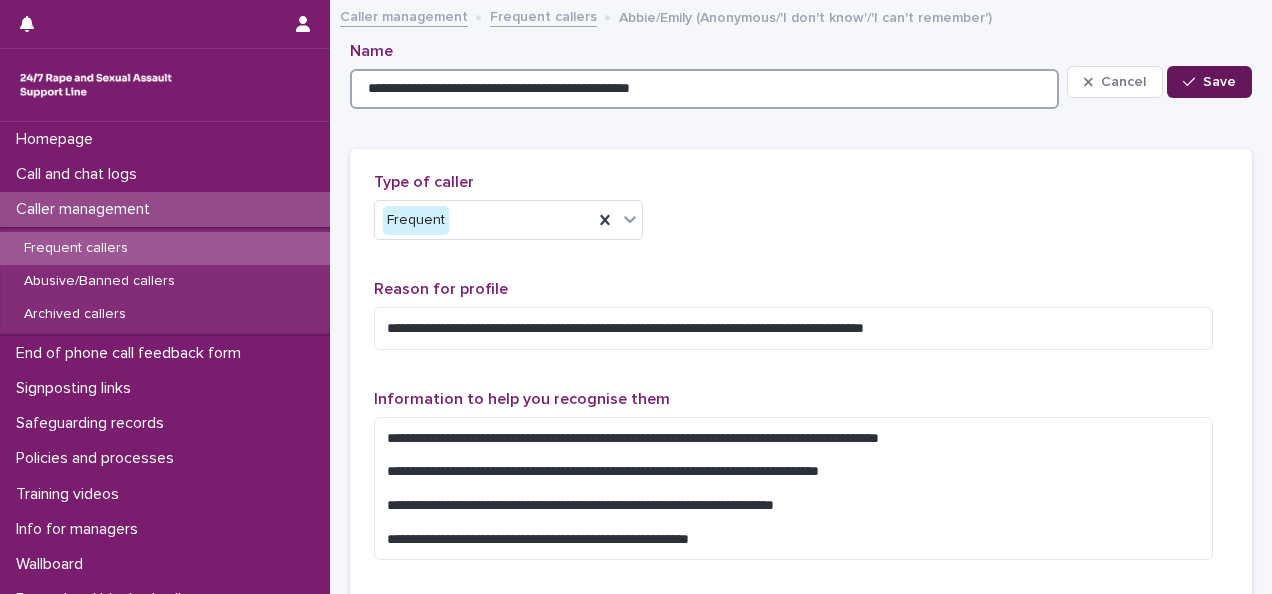 type on "**********" 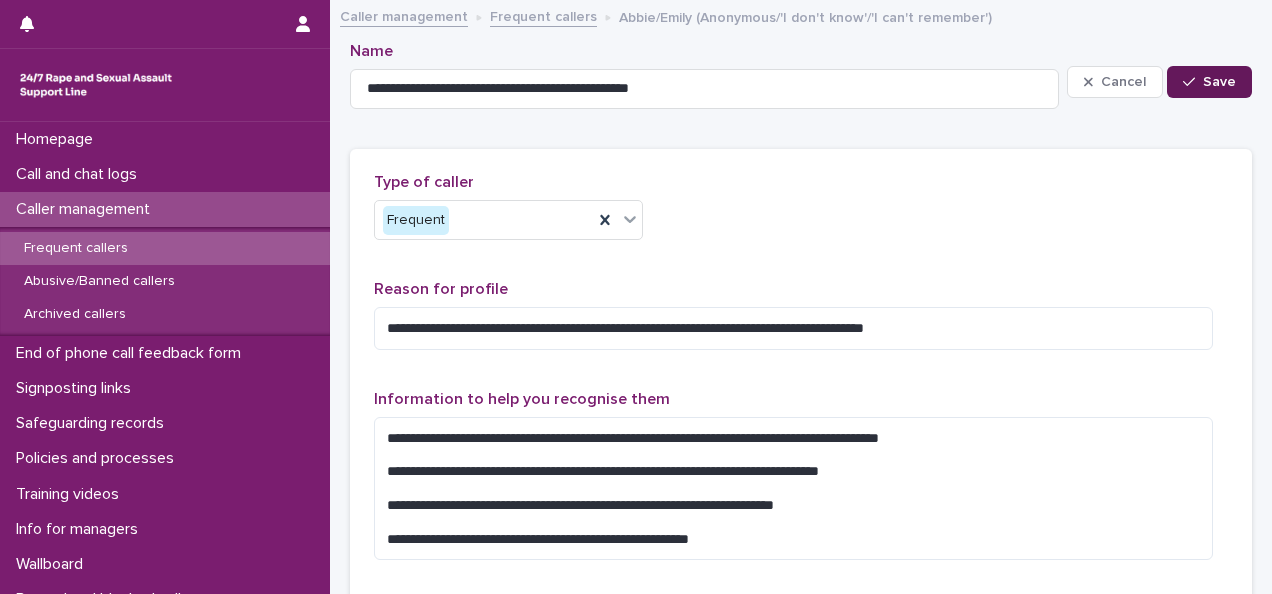 click on "Save" at bounding box center [1219, 82] 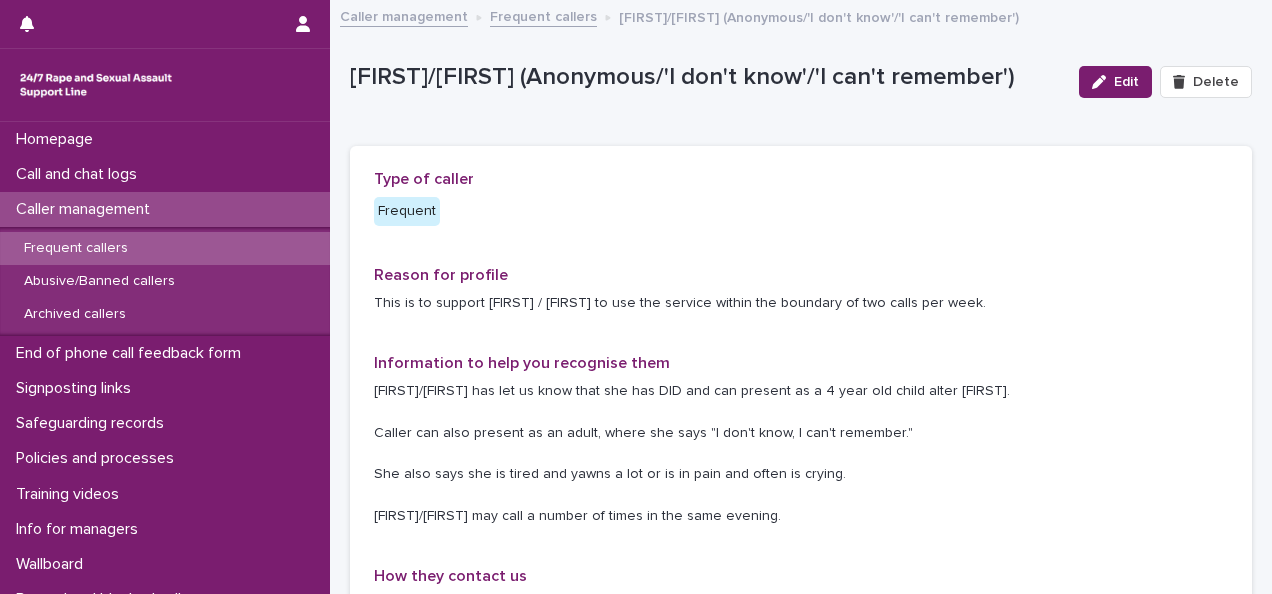 click on "Frequent callers" at bounding box center (543, 15) 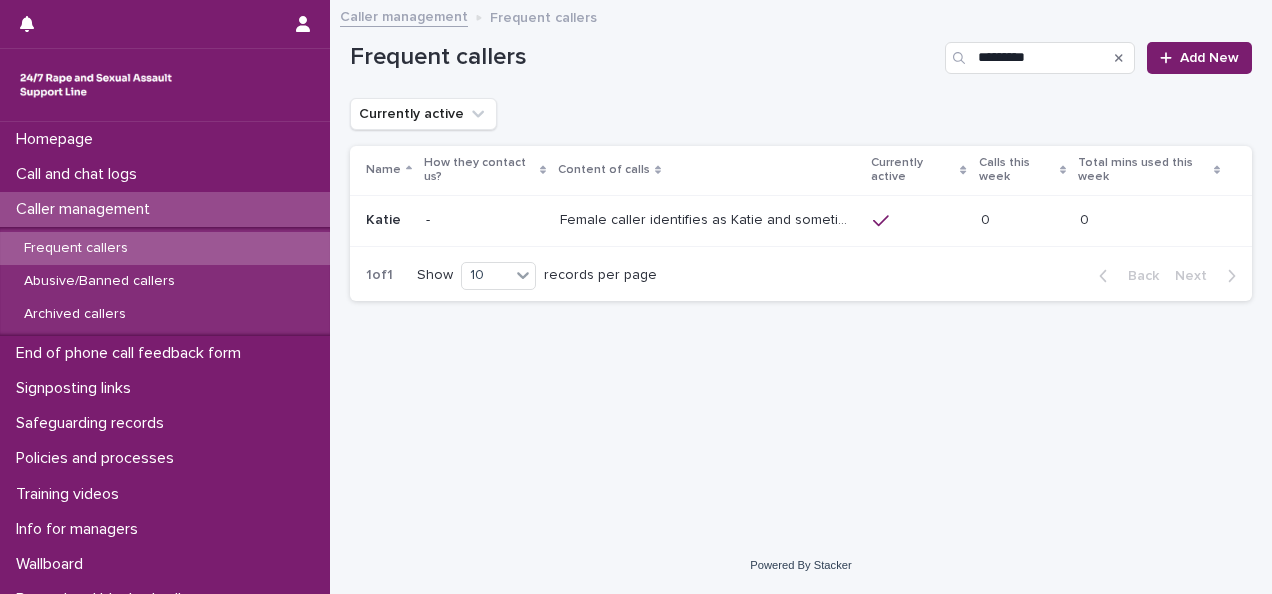 click on "Katie" at bounding box center [385, 218] 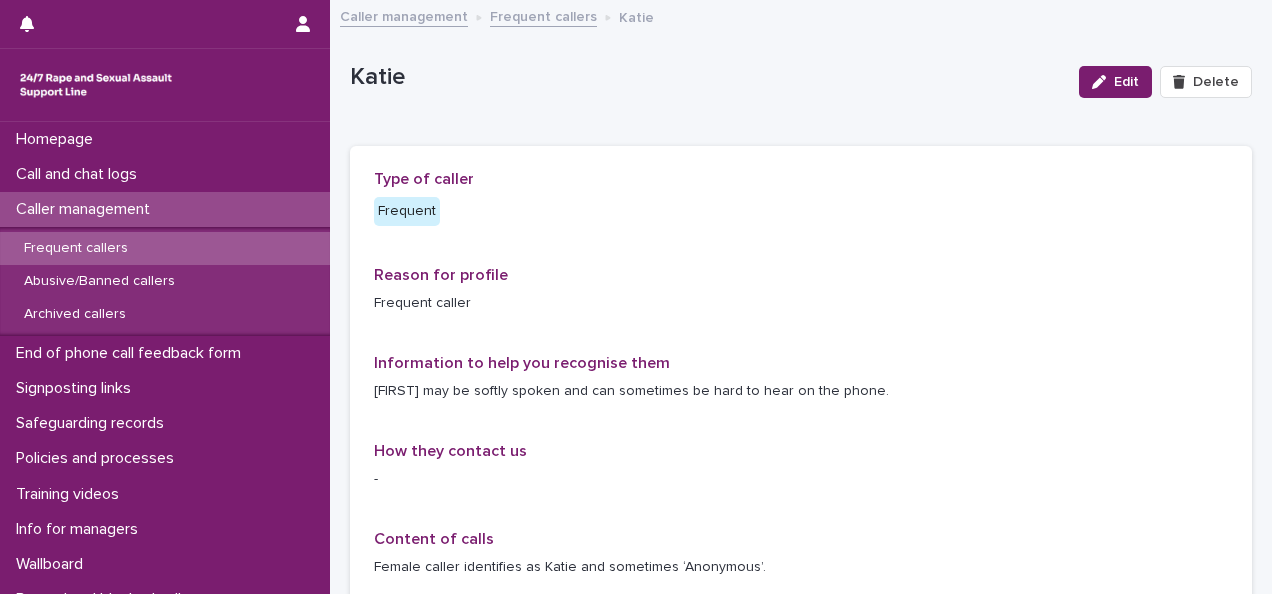type 